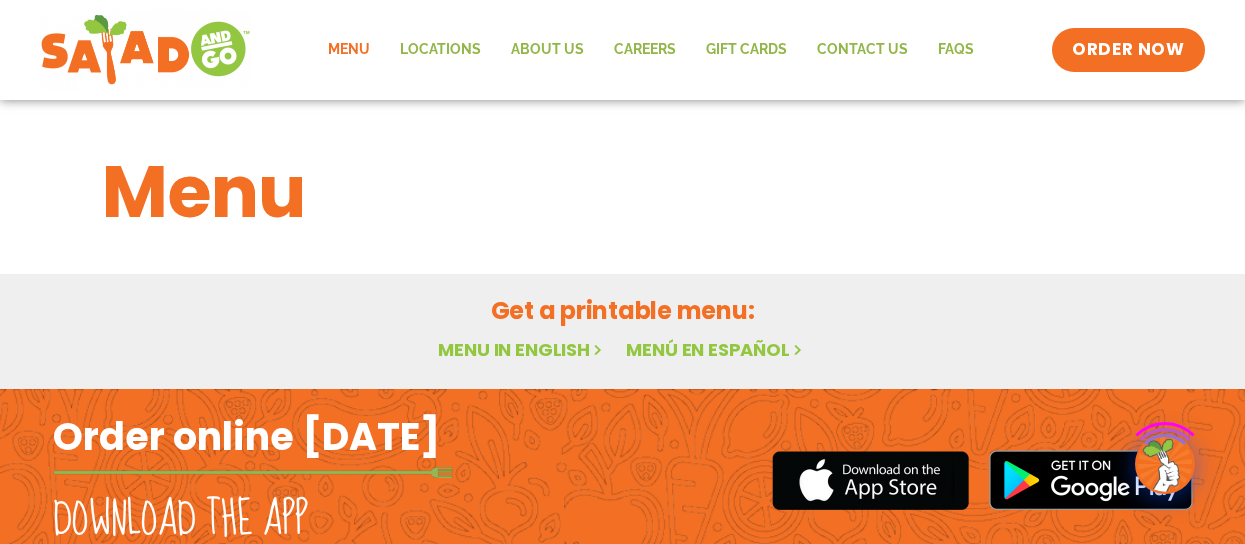 scroll, scrollTop: 0, scrollLeft: 0, axis: both 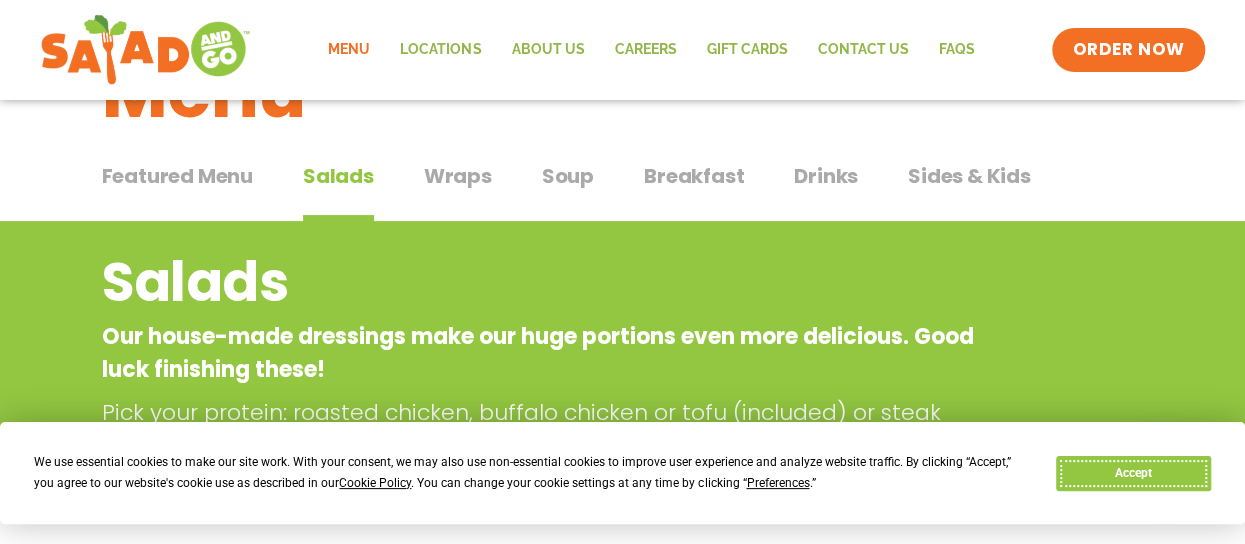 click on "Accept" at bounding box center [1133, 473] 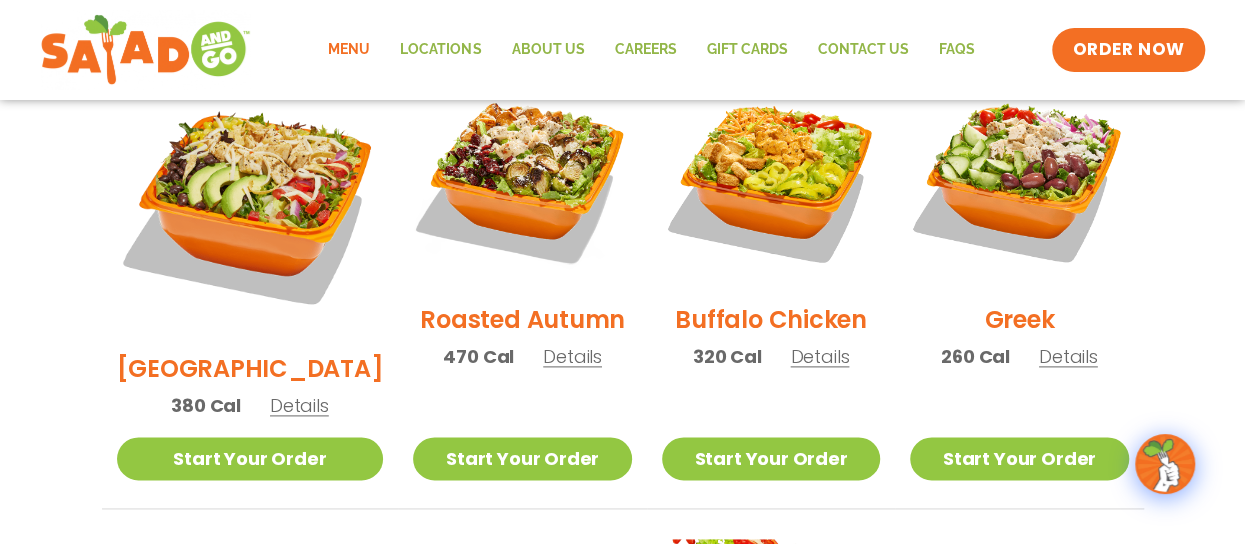 scroll, scrollTop: 900, scrollLeft: 0, axis: vertical 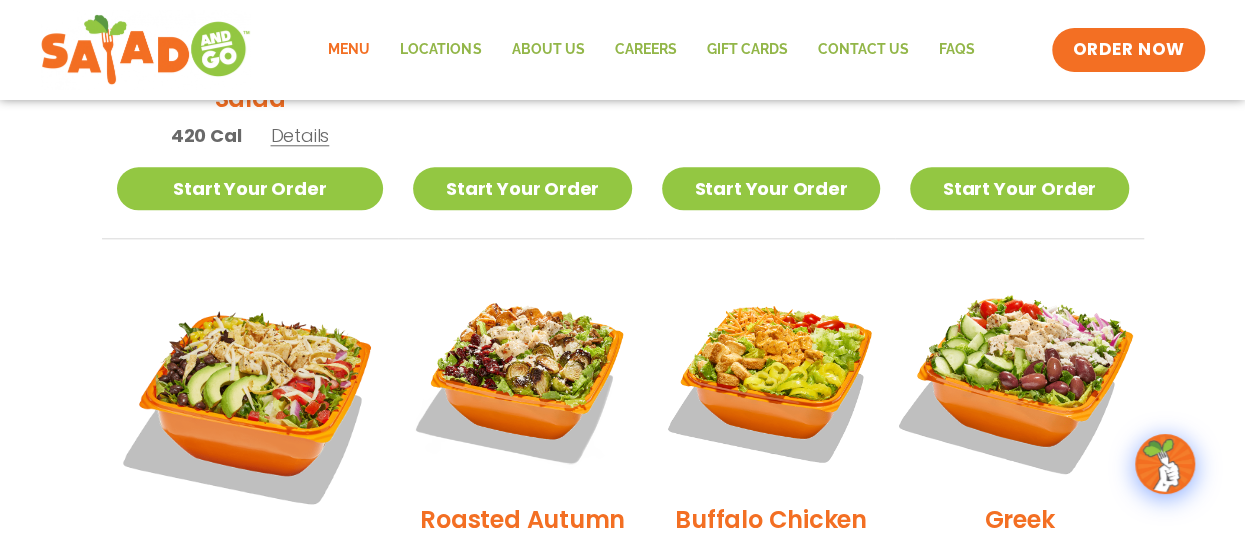 click at bounding box center (1019, 378) 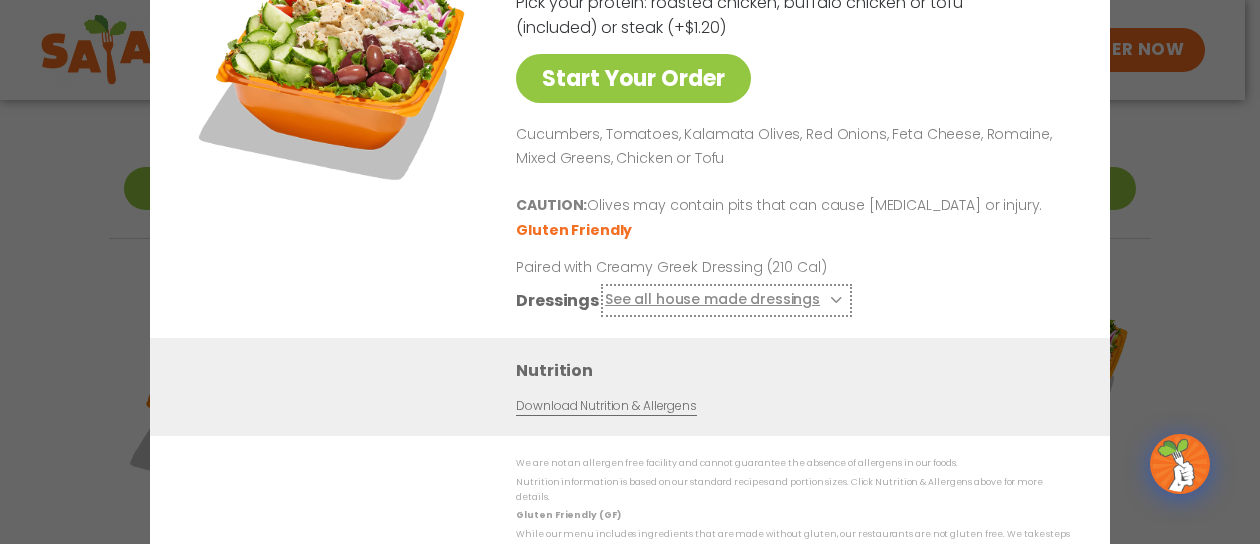 click on "See all house made dressings" at bounding box center (726, 300) 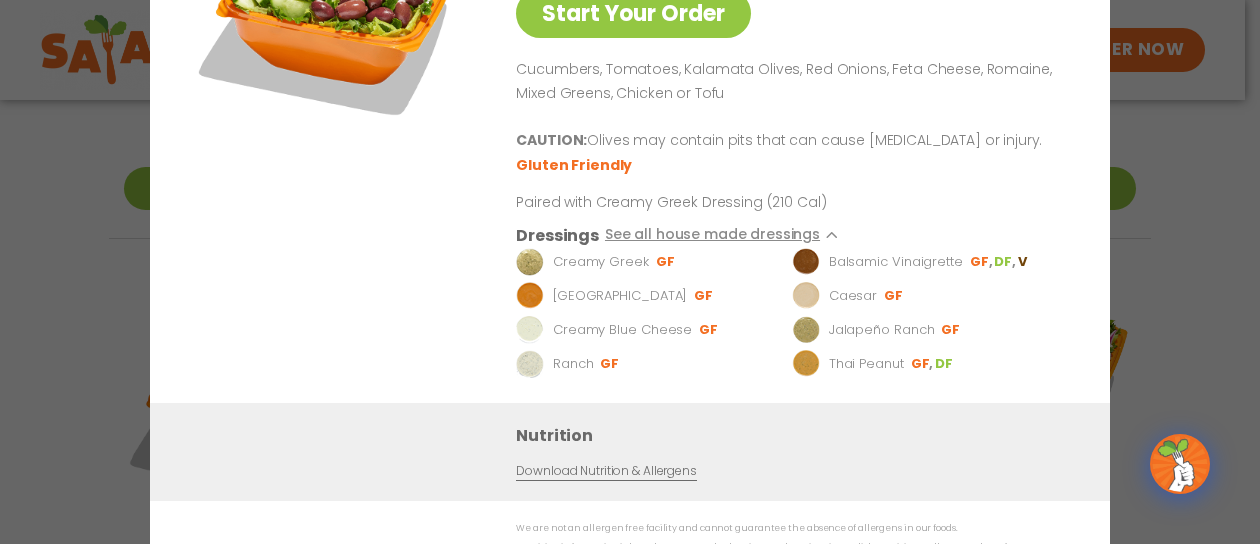 click on "Start Your Order Greek Salad  260 Cal  Pick your protein: roasted chicken, buffalo chicken or tofu (included) or steak (+$1.20)   Start Your Order Cucumbers, Tomatoes, Kalamata Olives, Red Onions, Feta Cheese, Romaine, Mixed Greens, Chicken or Tofu   CAUTION:  Olives may contain pits that can cause [MEDICAL_DATA] or injury. Gluten Friendly Paired with Creamy Greek Dressing (210 Cal) Dressings   See all house made dressings    Creamy Greek GF   Balsamic Vinaigrette GF DF V   BBQ Ranch [PERSON_NAME] GF   Creamy Blue Cheese GF   Jalapeño Ranch GF   Ranch GF   Thai Peanut GF DF Nutrition   Download Nutrition & Allergens We are not an allergen free facility and cannot guarantee the absence of allergens in our foods. Nutrition information is based on our standard recipes and portion sizes. Click Nutrition & Allergens above for more details. Gluten Friendly (GF) Dairy Friendly (DF)" at bounding box center [630, 272] 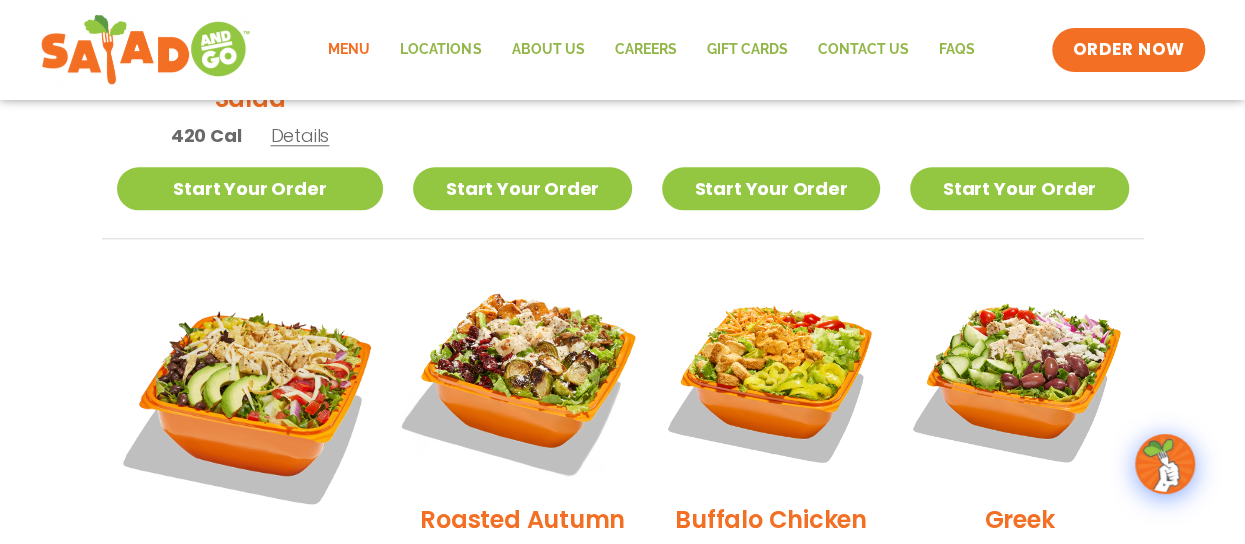 click at bounding box center (522, 378) 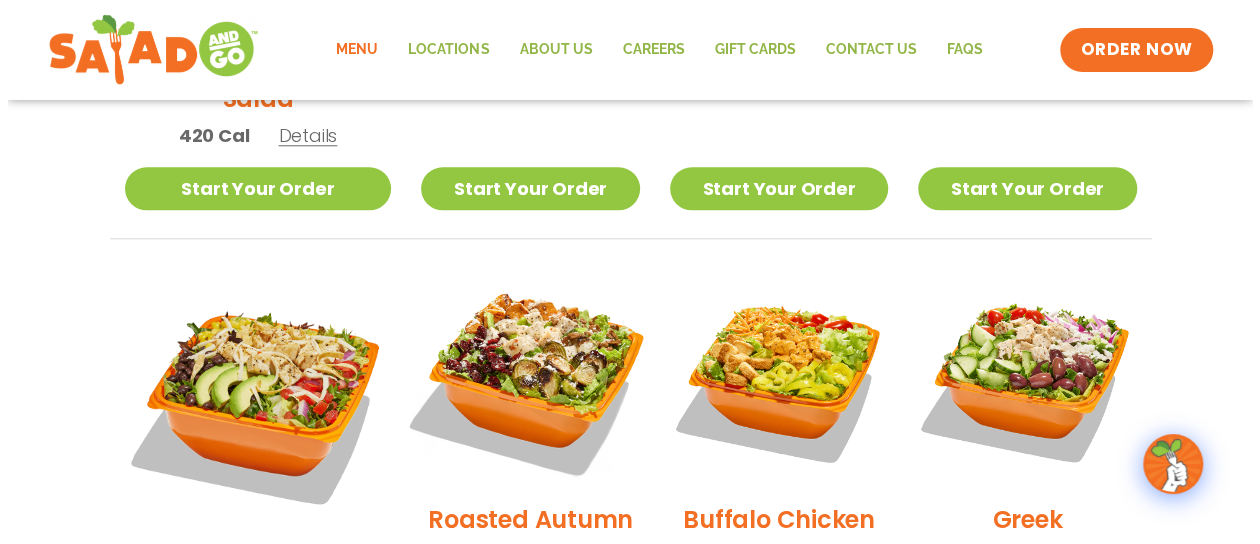 click on "Roasted Autumn Salad  470 Cal  Pick your protein: roasted chicken, buffalo chicken or tofu (included) or steak (+$1.20)   Start Your Order Sweet Potatoes, Brussels Sprouts, Candied Pecans, Dried Cranberries, Grated Parmesan Cheese, Romaine, Chicken or Tofu Gluten Friendly Paired with Balsamic Vinaigrette (300 Cal) Dressings   See all house made dressings    [PERSON_NAME]   Balsamic Vinaigrette GF DF V   BBQ Ranch GF   Creamy Blue Cheese GF   Creamy Greek GF   Jalapeño Ranch GF   Ranch GF   Thai Peanut GF DF" 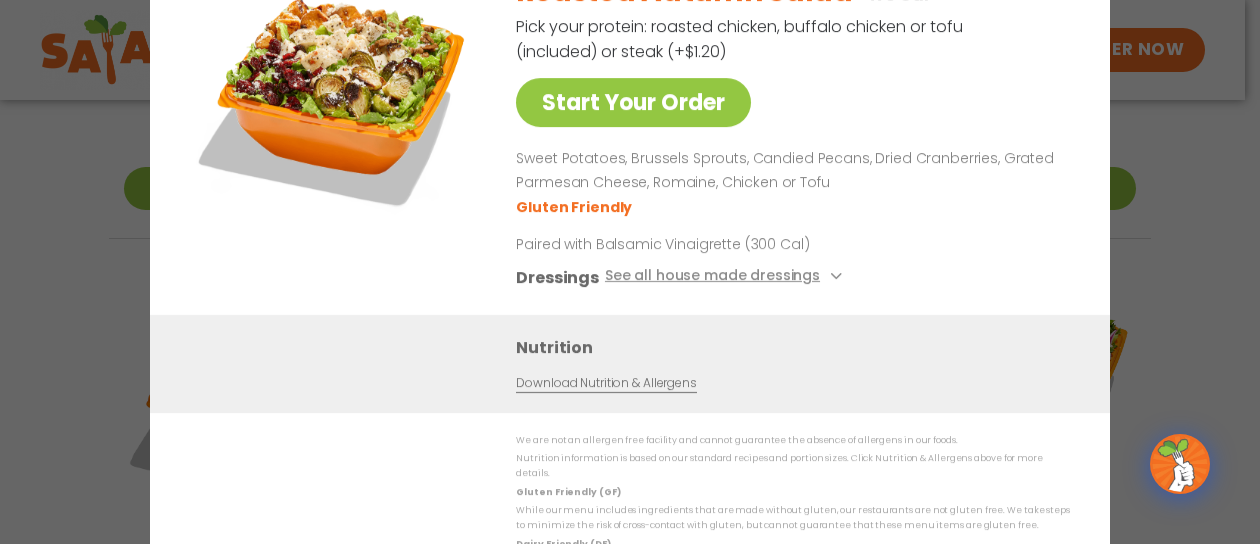 click at bounding box center [335, 96] 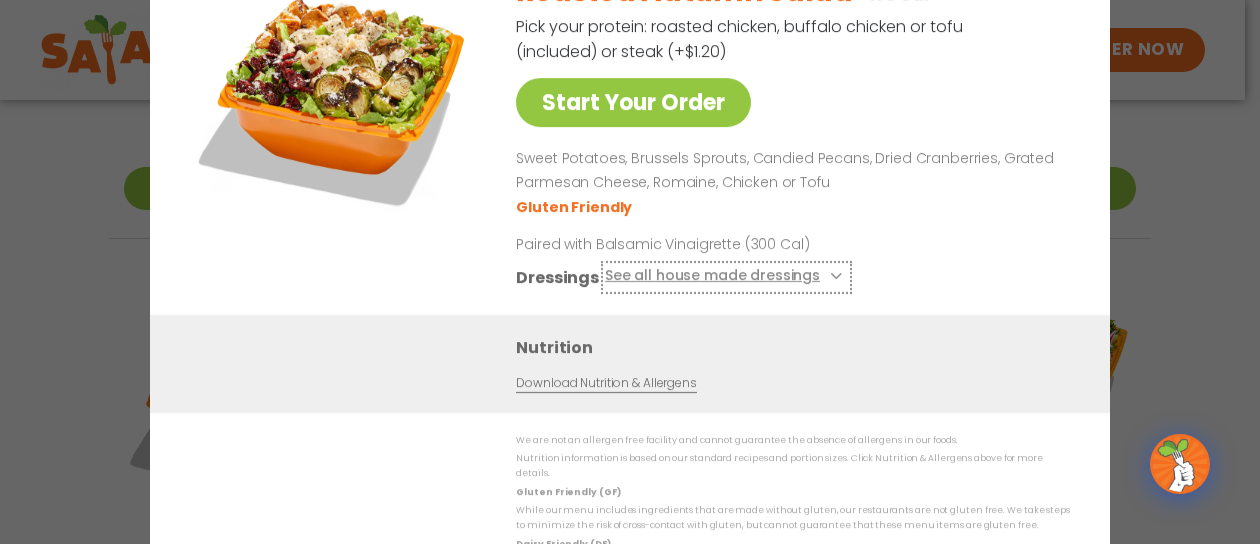 click on "See all house made dressings" at bounding box center (726, 276) 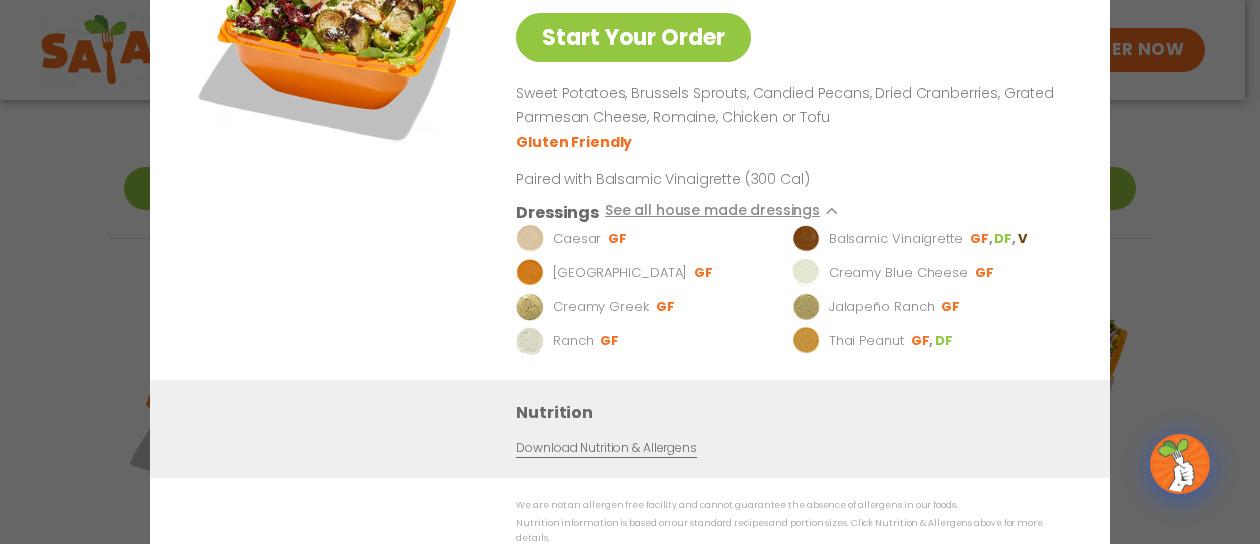 click on "Roasted Autumn Salad  470 Cal  Pick your protein: roasted chicken, buffalo chicken or tofu (included) or steak (+$1.20)   Start Your Order Sweet Potatoes, Brussels Sprouts, Candied Pecans, Dried Cranberries, Grated Parmesan Cheese, Romaine, Chicken or Tofu Gluten Friendly Paired with Balsamic Vinaigrette (300 Cal) Dressings   See all house made dressings    [PERSON_NAME]   Balsamic Vinaigrette GF DF V   BBQ Ranch GF   Creamy Blue Cheese GF   Creamy Greek GF   Jalapeño Ranch GF   Ranch GF   Thai Peanut GF DF" at bounding box center (789, 135) 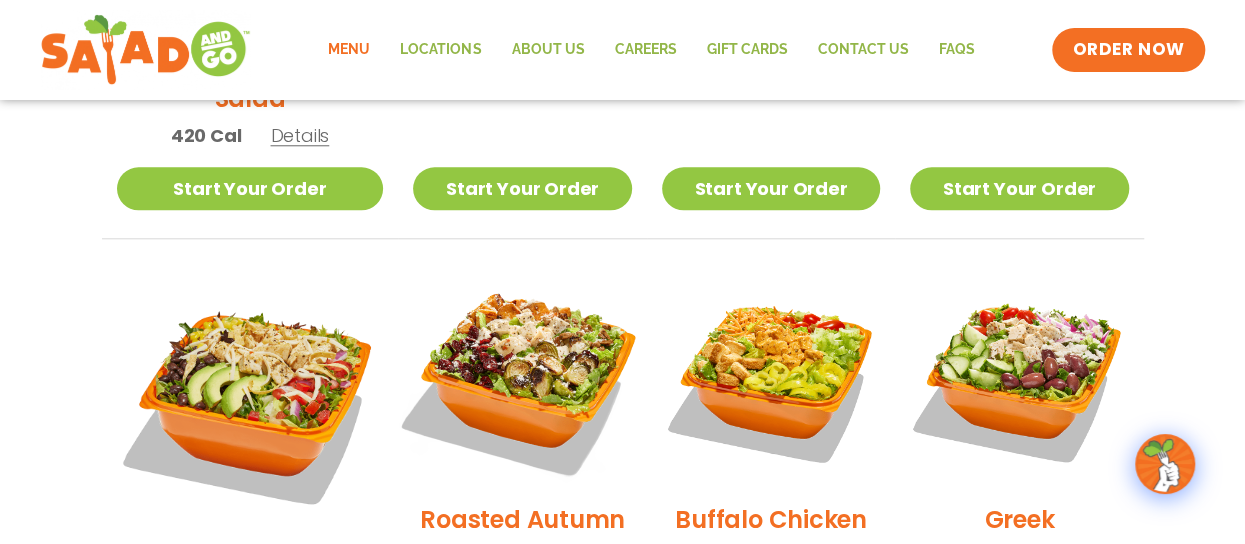 scroll, scrollTop: 1000, scrollLeft: 0, axis: vertical 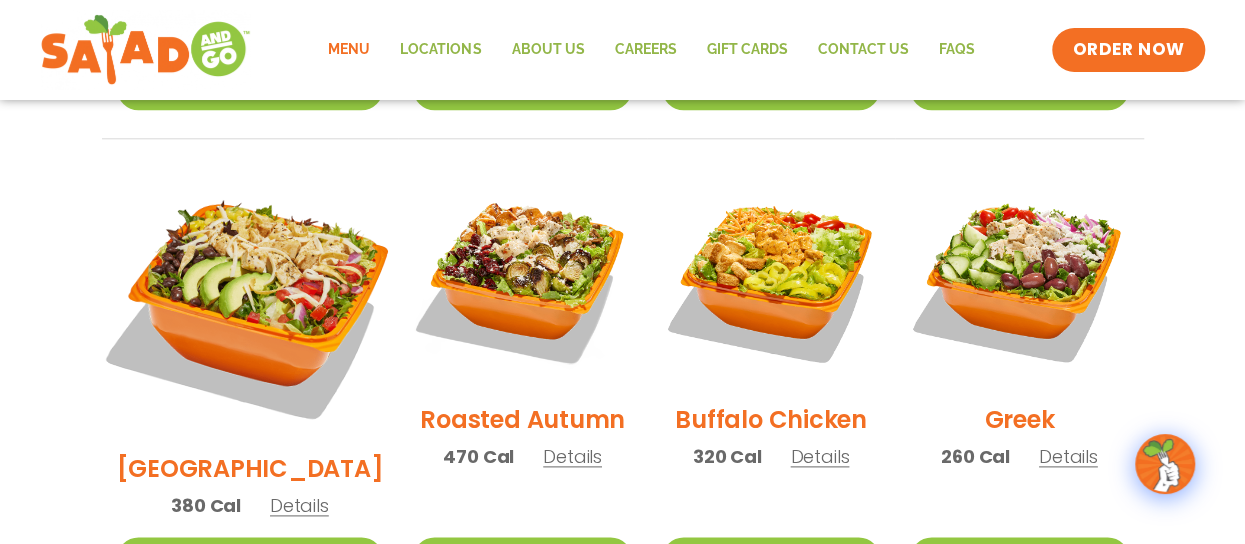 click at bounding box center (249, 302) 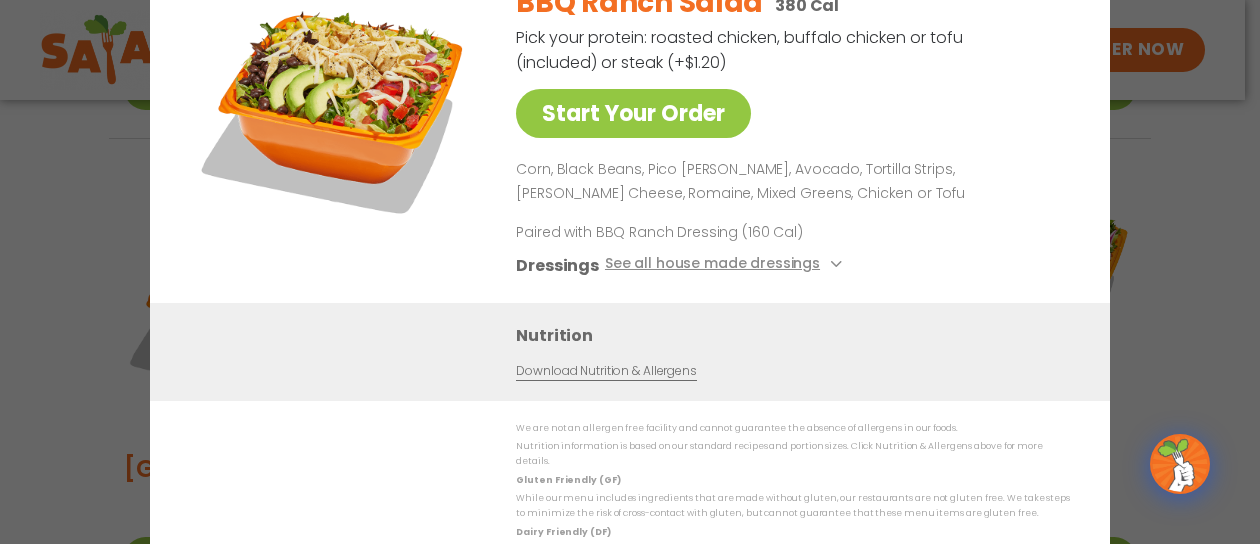 click on "Start Your Order BBQ Ranch Salad  380 Cal  Pick your protein: roasted chicken, buffalo chicken or tofu (included) or steak (+$1.20)   Start Your Order Corn, Black Beans, Pico [PERSON_NAME], Avocado, Tortilla Strips, [PERSON_NAME] Cheese, Romaine, Mixed Greens, Chicken or Tofu Paired with BBQ Ranch Dressing (160 Cal) Dressings   See all house made dressings    BBQ Ranch GF   Balsamic Vinaigrette GF [PERSON_NAME] GF   Creamy Blue Cheese GF   Creamy Greek GF   Jalapeño Ranch GF   Ranch GF   Thai Peanut GF DF Nutrition   Download Nutrition & Allergens We are not an allergen free facility and cannot guarantee the absence of allergens in our foods. Nutrition information is based on our standard recipes and portion sizes. Click Nutrition & Allergens above for more details. Gluten Friendly (GF) Dairy Friendly (DF)" at bounding box center [630, 272] 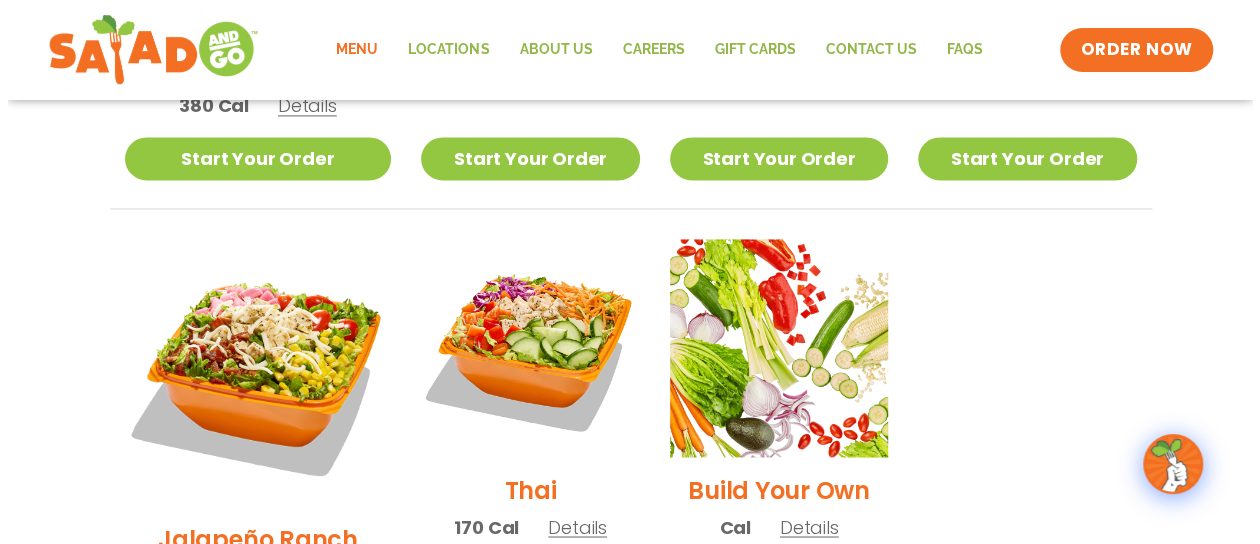 scroll, scrollTop: 1500, scrollLeft: 0, axis: vertical 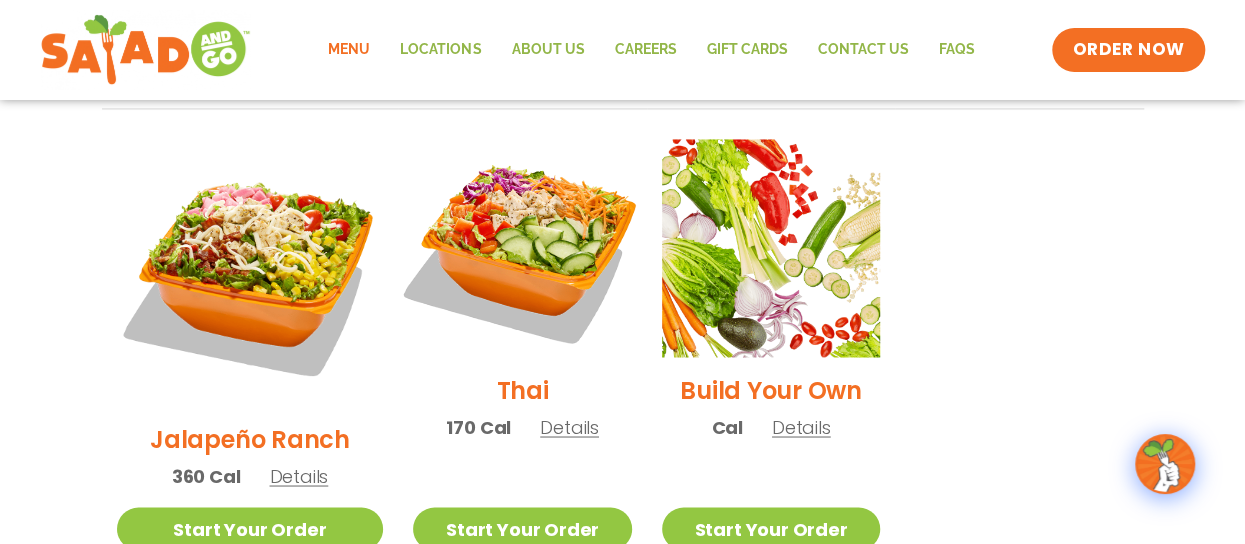 click at bounding box center (522, 248) 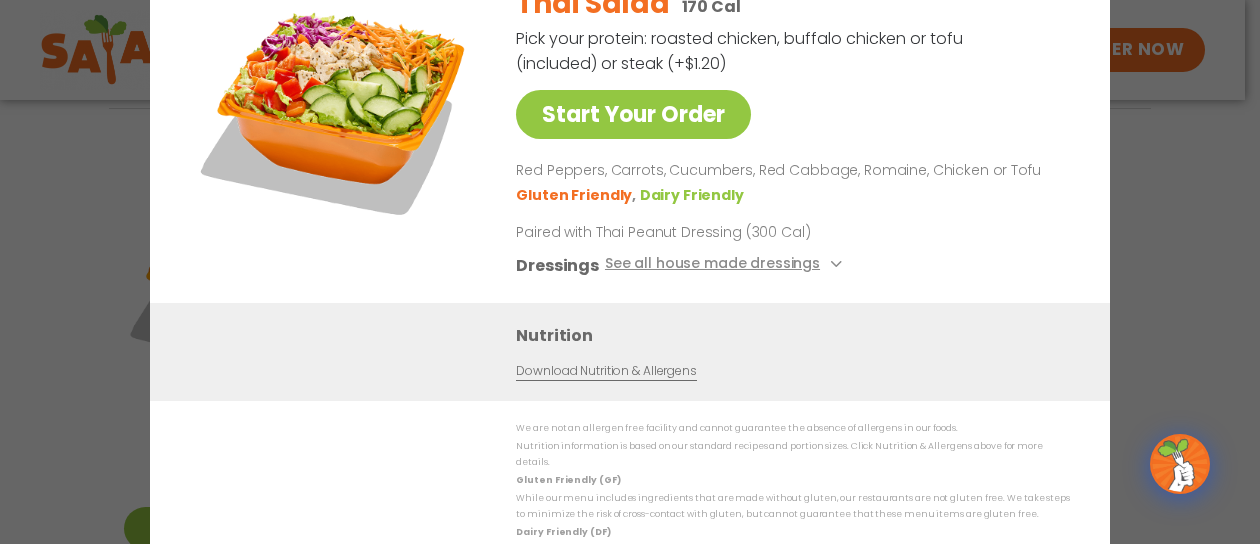 click on "Start Your Order Thai Salad  170 Cal  Pick your protein: roasted chicken, buffalo chicken or tofu (included) or steak (+$1.20)   Start Your Order Red Peppers, Carrots, Cucumbers, Red Cabbage, Romaine, Chicken or Tofu Gluten Friendly Dairy Friendly Paired with Thai Peanut Dressing (300 Cal) Dressings   See all house made dressings    Thai Peanut GF DF   Balsamic Vinaigrette GF DF V   BBQ Ranch [PERSON_NAME] GF   Creamy Blue Cheese GF   Creamy Greek GF   Jalapeño Ranch GF   Ranch GF Nutrition   Download Nutrition & Allergens We are not an allergen free facility and cannot guarantee the absence of allergens in our foods. Nutrition information is based on our standard recipes and portion sizes. Click Nutrition & Allergens above for more details. Gluten Friendly (GF) While our menu includes ingredients that are made without gluten, our restaurants are not gluten free. We take steps to minimize the risk of cross-contact with gluten, but cannot guarantee that these menu items are gluten free." at bounding box center [630, 272] 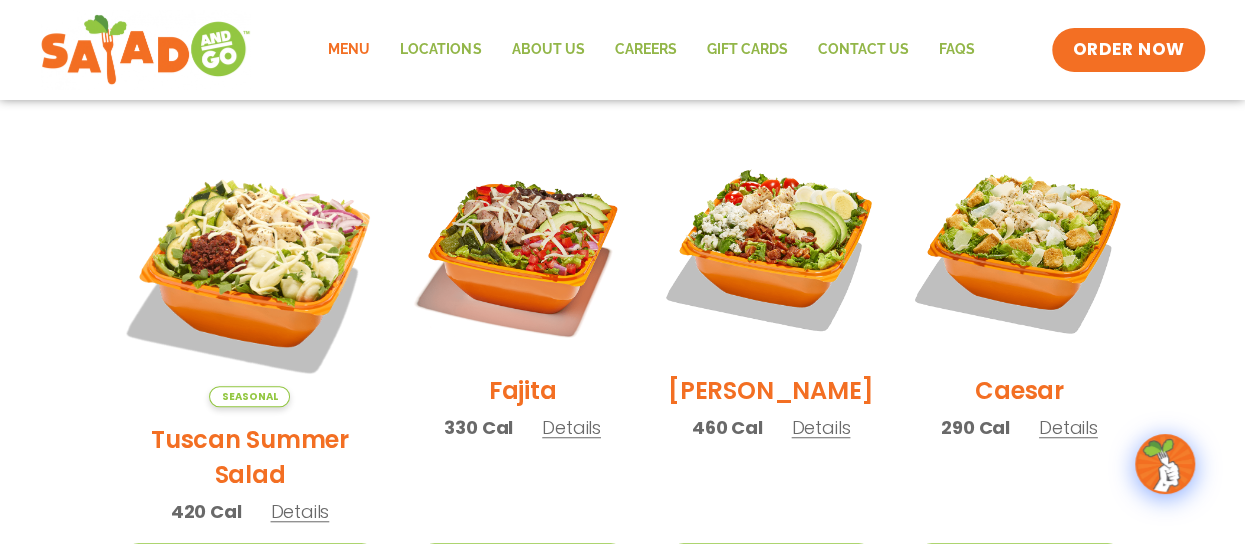 scroll, scrollTop: 424, scrollLeft: 0, axis: vertical 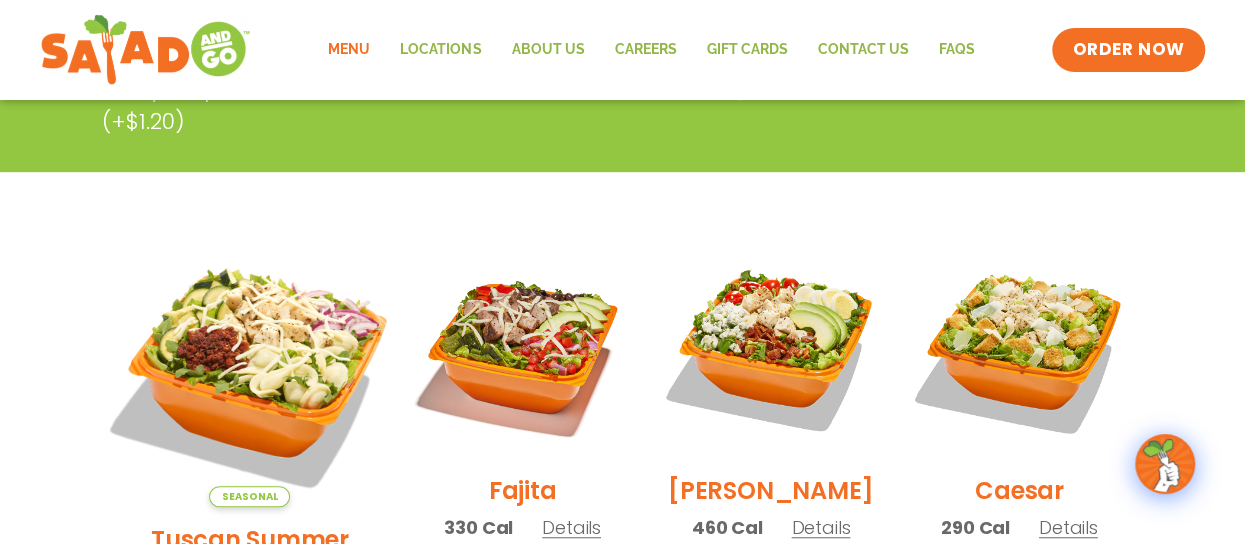 click at bounding box center [249, 373] 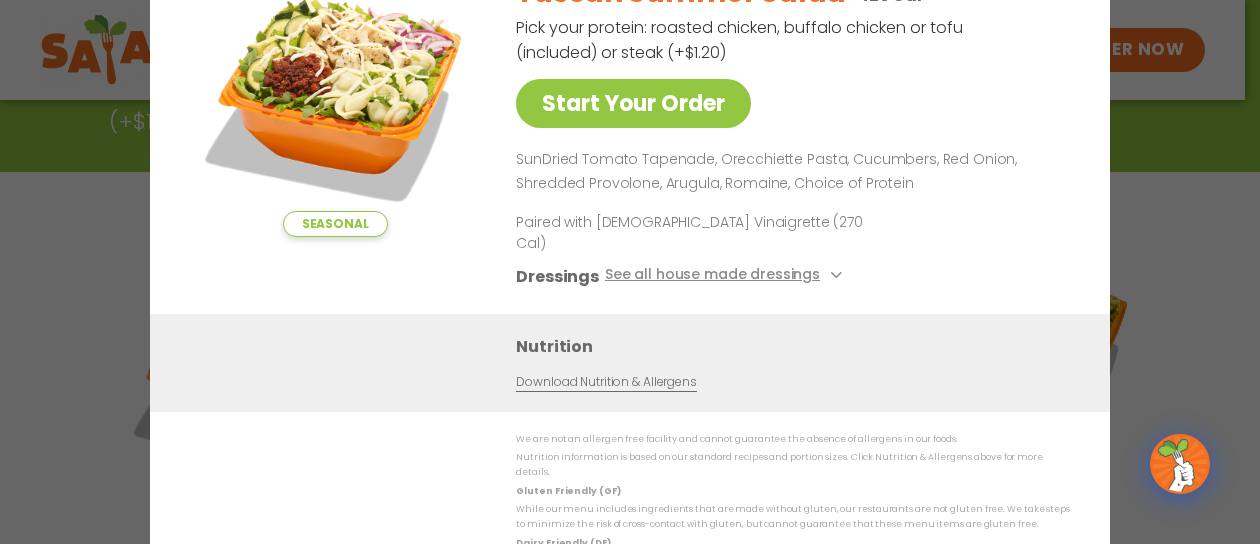 click on "Seasonal   Start Your Order Tuscan Summer Salad  420 Cal  Pick your protein: roasted chicken, buffalo chicken or tofu (included) or steak (+$1.20)   Start Your Order SunDried Tomato Tapenade, Orecchiette Pasta, Cucumbers, Red Onion, Shredded Provolone, Arugula, Romaine, Choice of Protein Paired with Italian Vinaigrette (270 Cal) Dressings   See all house made dressings    Italian Vinaigrette   Balsamic Vinaigrette GF DF V   BBQ Ranch [PERSON_NAME] GF   Creamy Blue Cheese GF   Creamy Greek GF   Jalapeño Ranch GF   Ranch GF   Thai Peanut GF DF Nutrition   Download Nutrition & Allergens We are not an allergen free facility and cannot guarantee the absence of allergens in our foods. Nutrition information is based on our standard recipes and portion sizes. Click Nutrition & Allergens above for more details. Gluten Friendly (GF) Dairy Friendly (DF)" at bounding box center (630, 272) 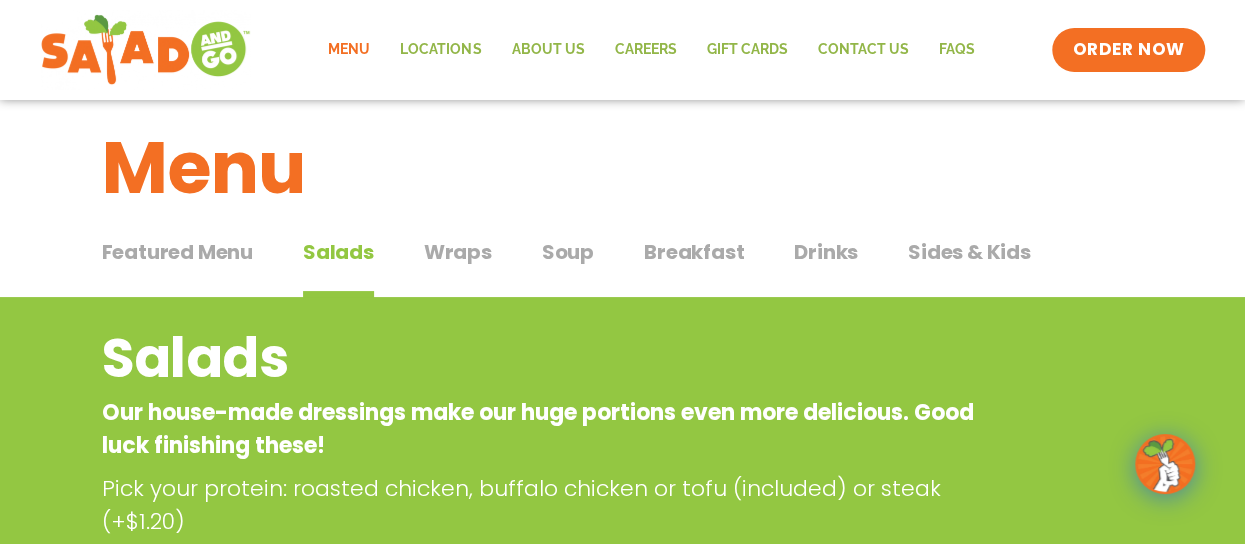 scroll, scrollTop: 0, scrollLeft: 0, axis: both 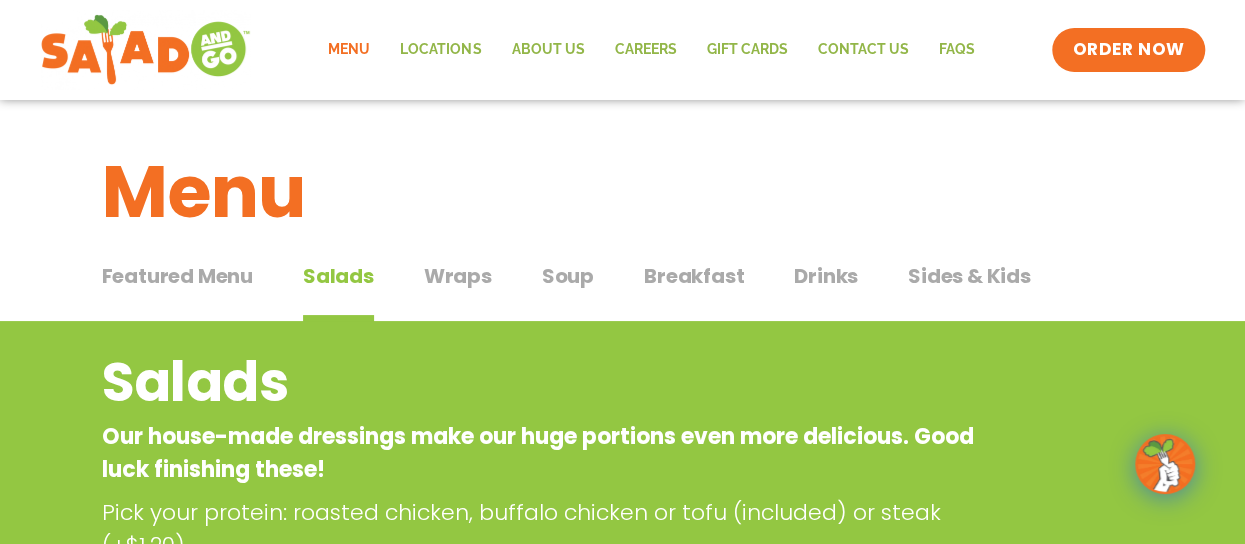 click on "Soup" at bounding box center [568, 276] 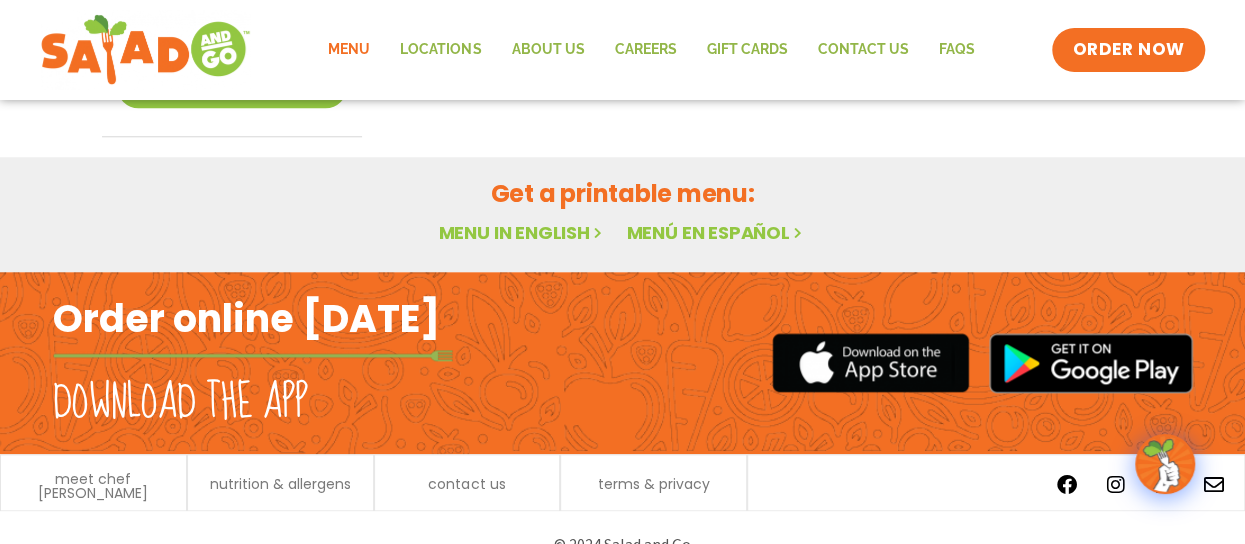 scroll, scrollTop: 0, scrollLeft: 0, axis: both 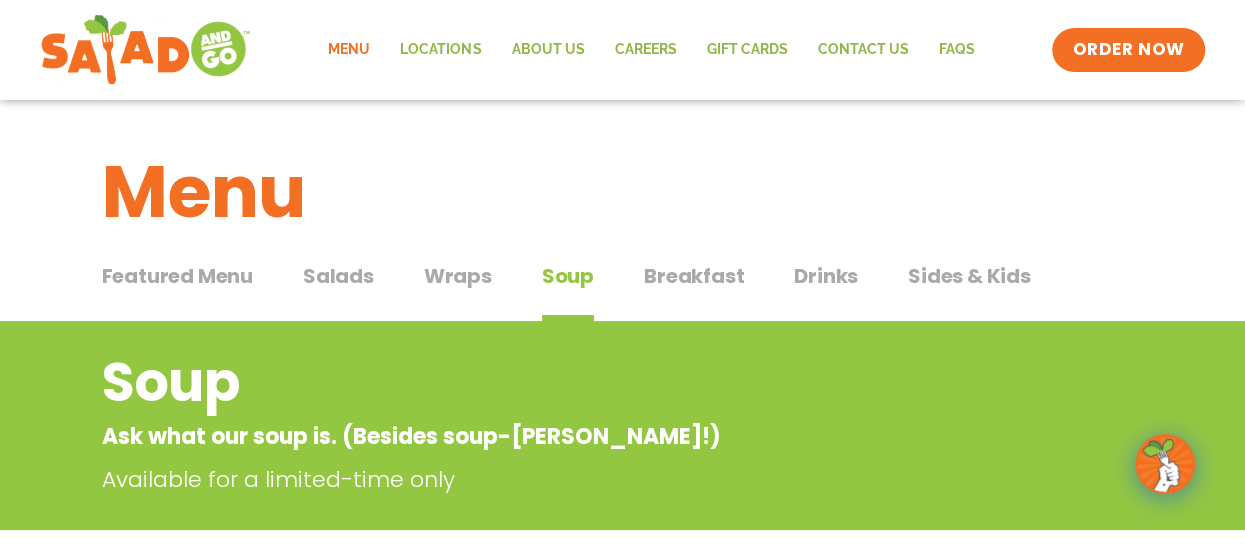 click on "Wraps" at bounding box center (458, 276) 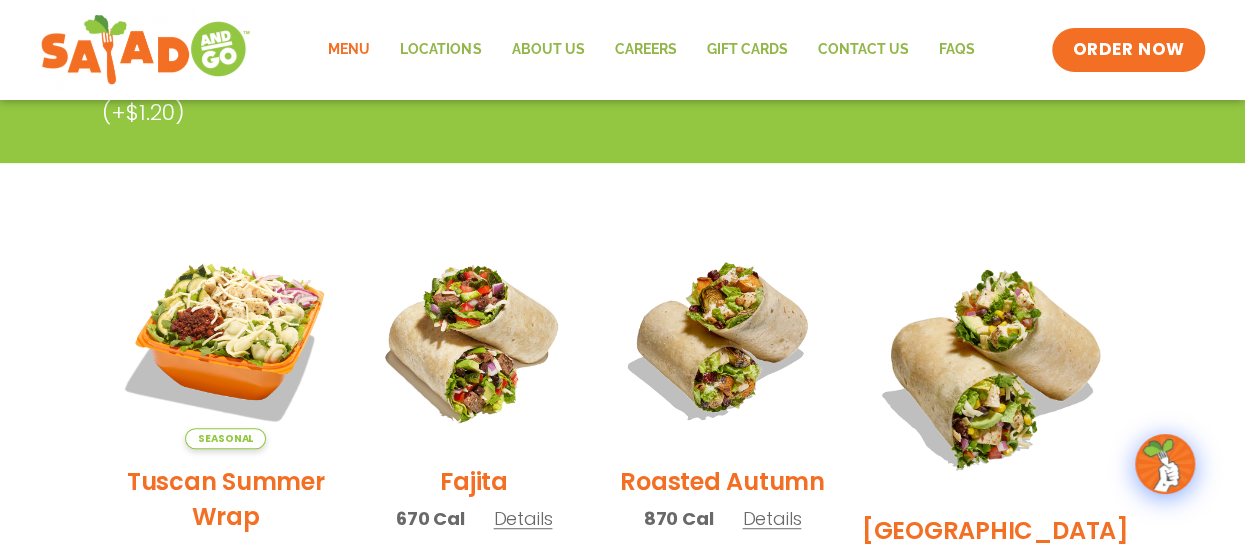 scroll, scrollTop: 0, scrollLeft: 0, axis: both 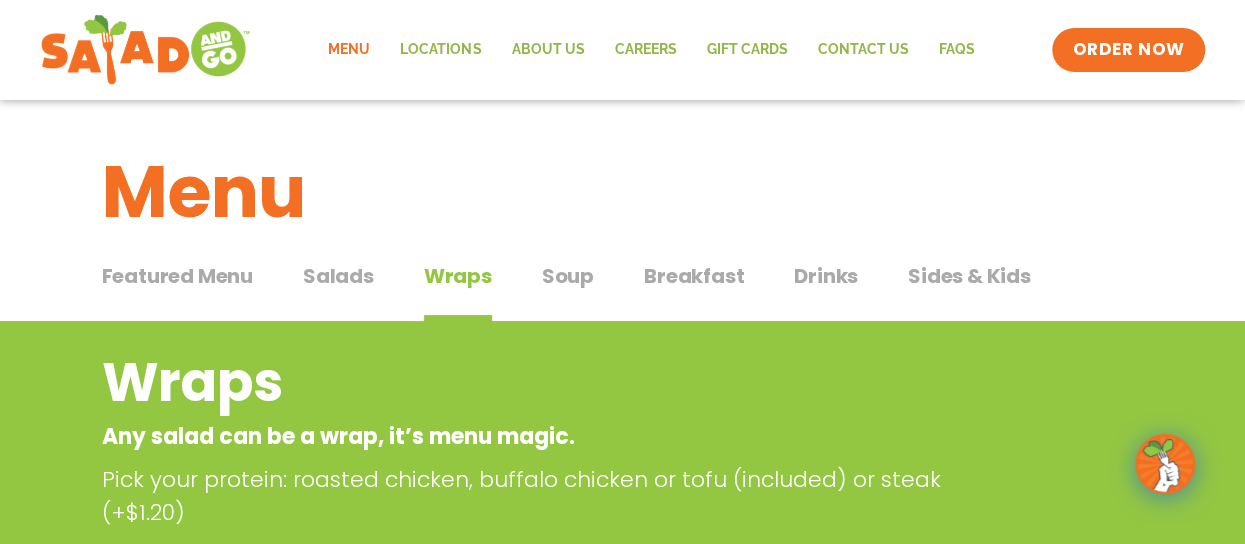 click on "Sides & Kids" at bounding box center (969, 276) 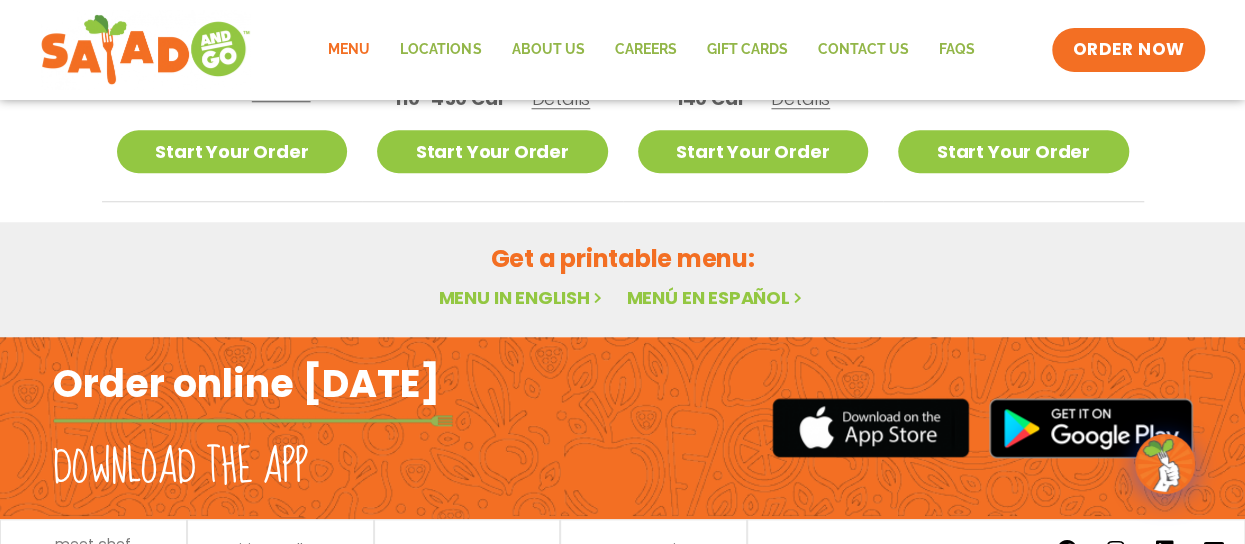scroll, scrollTop: 0, scrollLeft: 0, axis: both 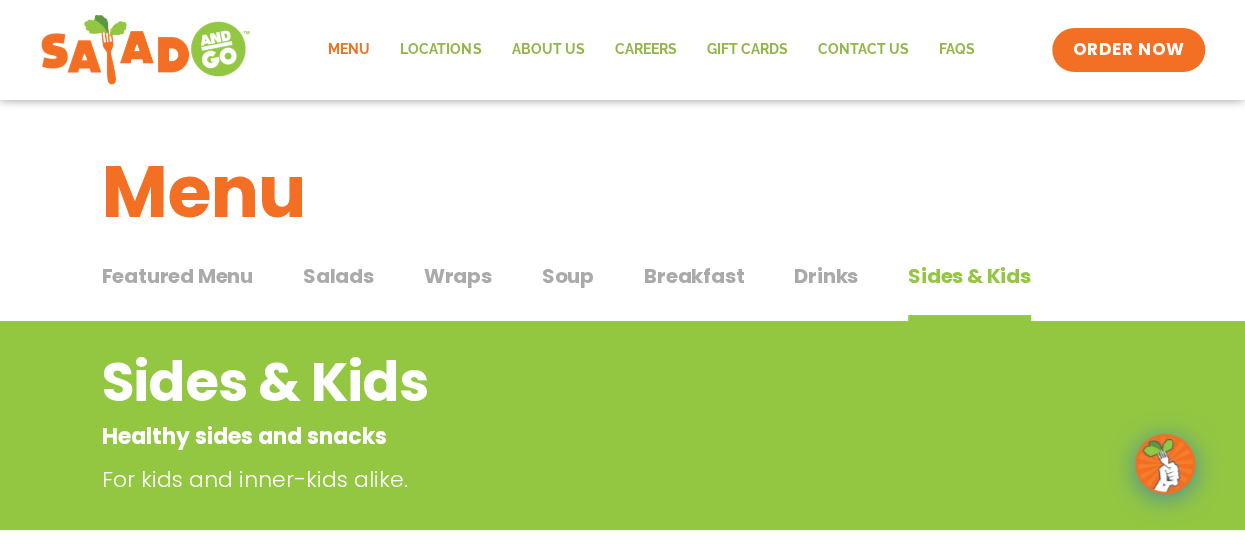 click on "Featured Menu" at bounding box center [177, 276] 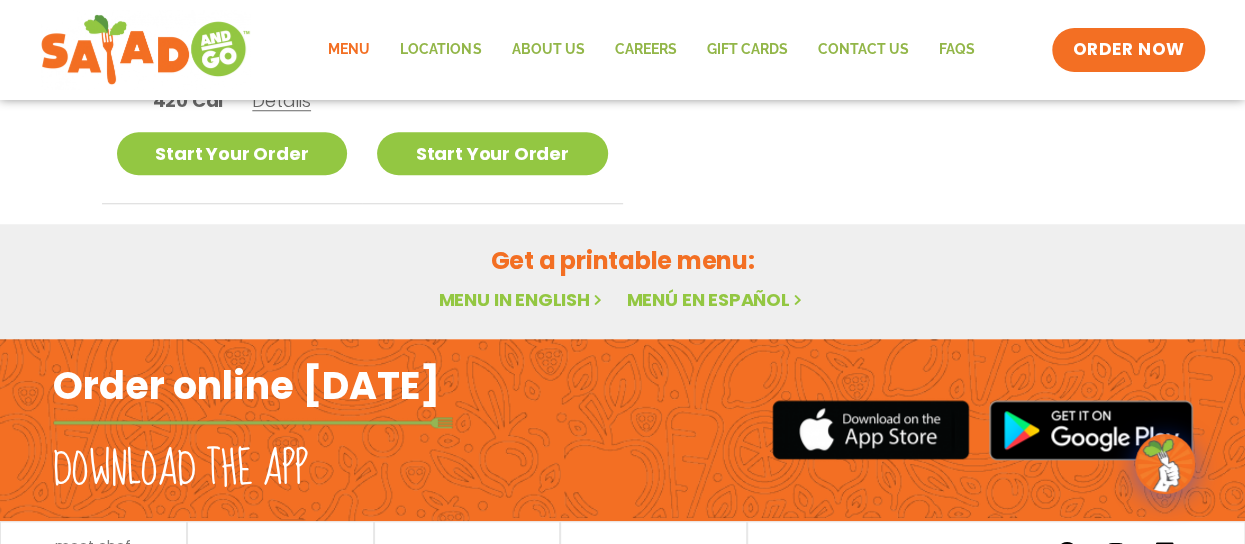 scroll, scrollTop: 0, scrollLeft: 0, axis: both 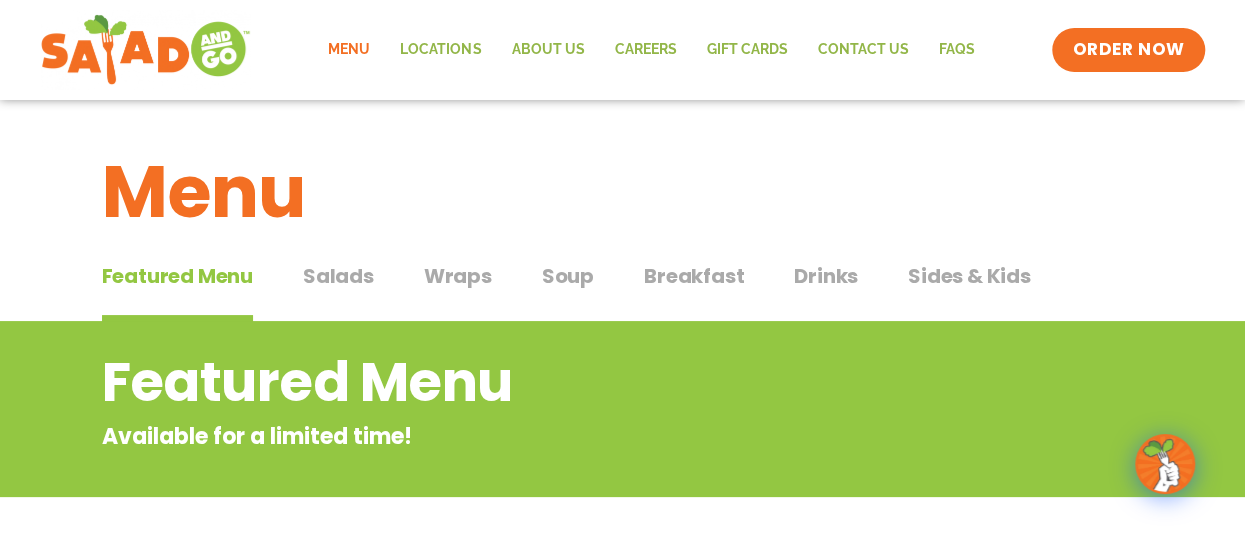 click on "Breakfast" at bounding box center (694, 276) 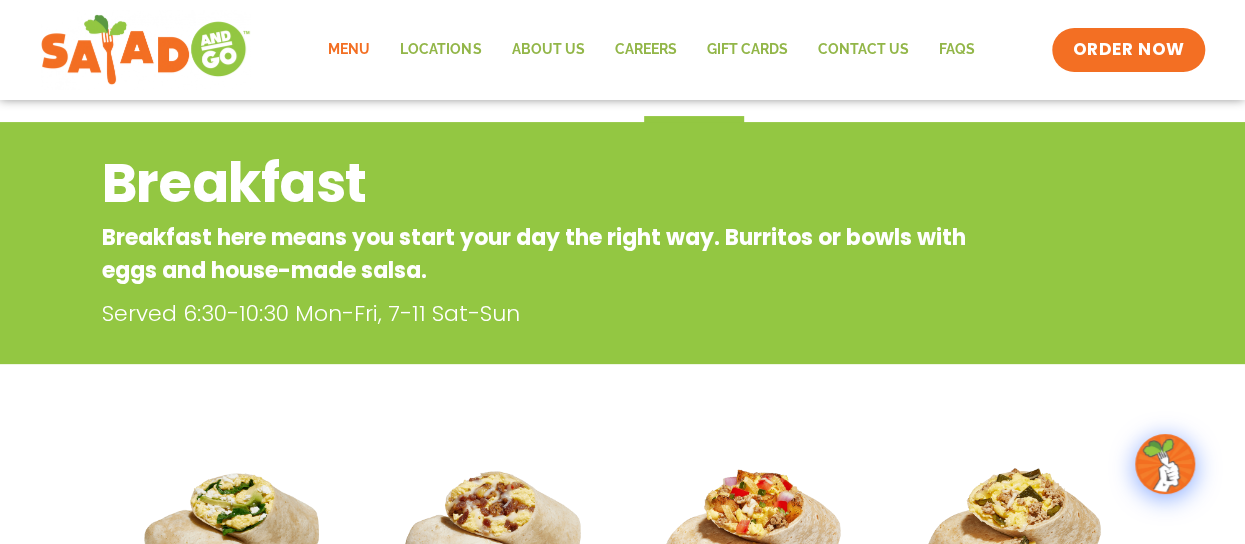 scroll, scrollTop: 99, scrollLeft: 0, axis: vertical 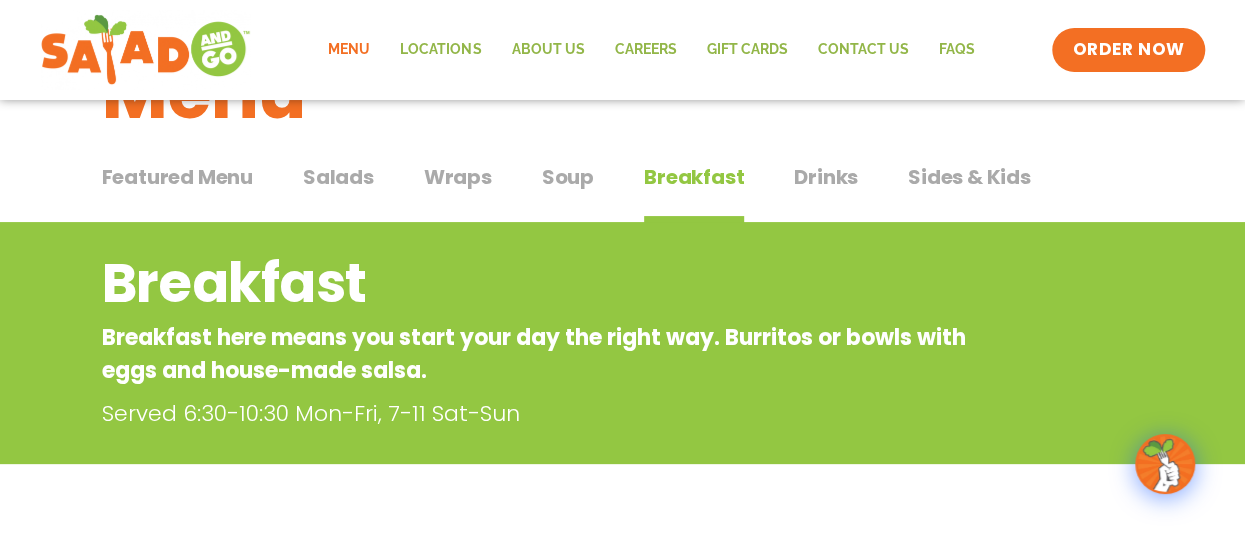 click on "Sides & Kids" at bounding box center [969, 177] 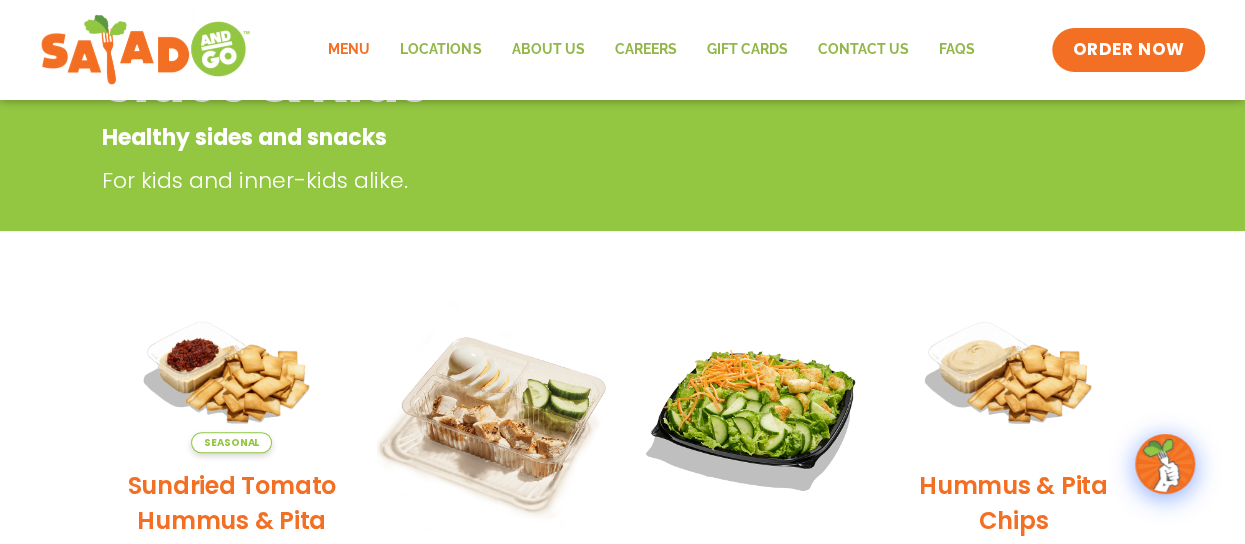 scroll, scrollTop: 399, scrollLeft: 0, axis: vertical 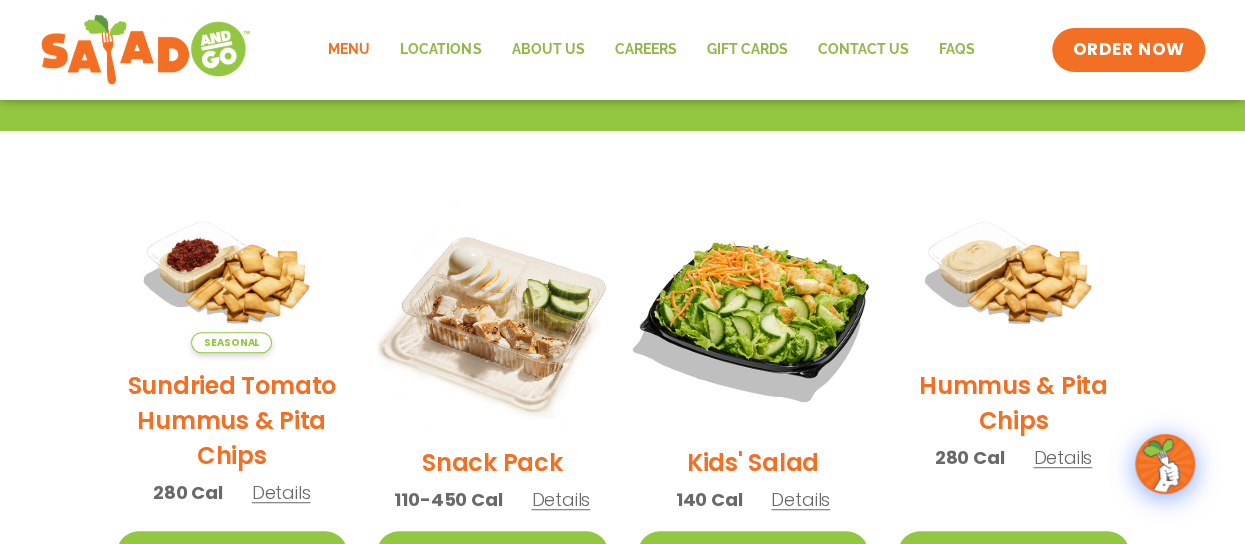 click at bounding box center [752, 314] 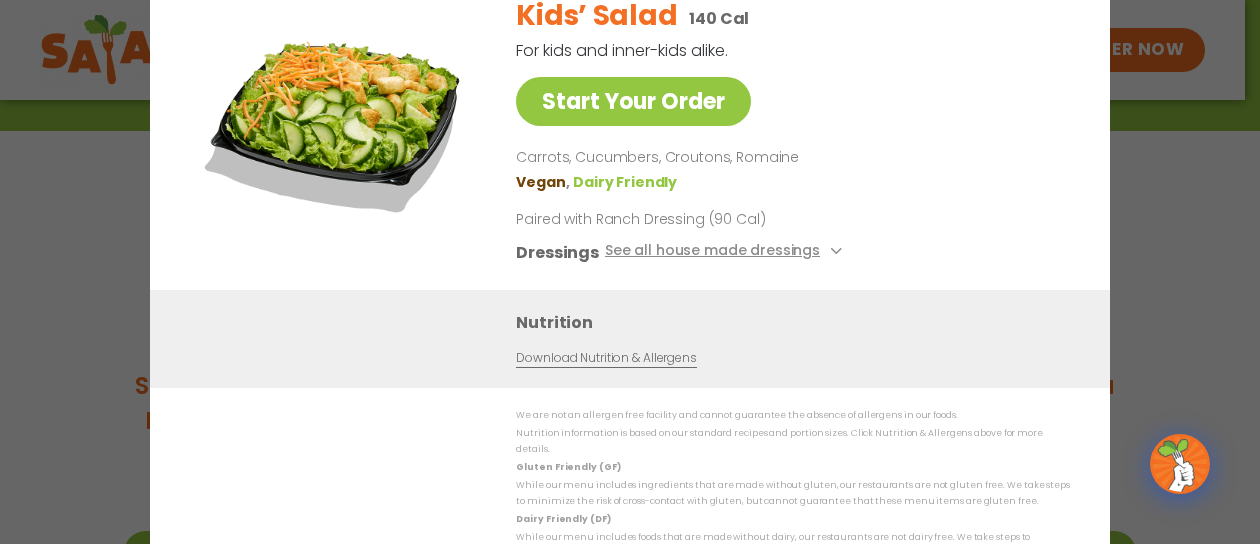 click on "Start Your Order Kids’ Salad  140 Cal  For kids and inner-kids alike.   Start Your Order Carrots, Cucumbers, Croutons, Romaine Vegan Dairy Friendly Paired with Ranch Dressing (90 Cal) Dressings   See all house made dressings    Ranch GF   Balsamic Vinaigrette GF DF V   BBQ Ranch [PERSON_NAME] GF   Creamy Blue Cheese GF   Creamy Greek GF   Jalapeño Ranch GF   Thai Peanut GF DF Nutrition   Download Nutrition & Allergens We are not an allergen free facility and cannot guarantee the absence of allergens in our foods. Nutrition information is based on our standard recipes and portion sizes. Click Nutrition & Allergens above for more details. Gluten Friendly (GF) While our menu includes ingredients that are made without gluten, our restaurants are not gluten free. We take steps to minimize the risk of cross-contact with gluten, but cannot guarantee that these menu items are gluten free. Dairy Friendly (DF)" at bounding box center (630, 272) 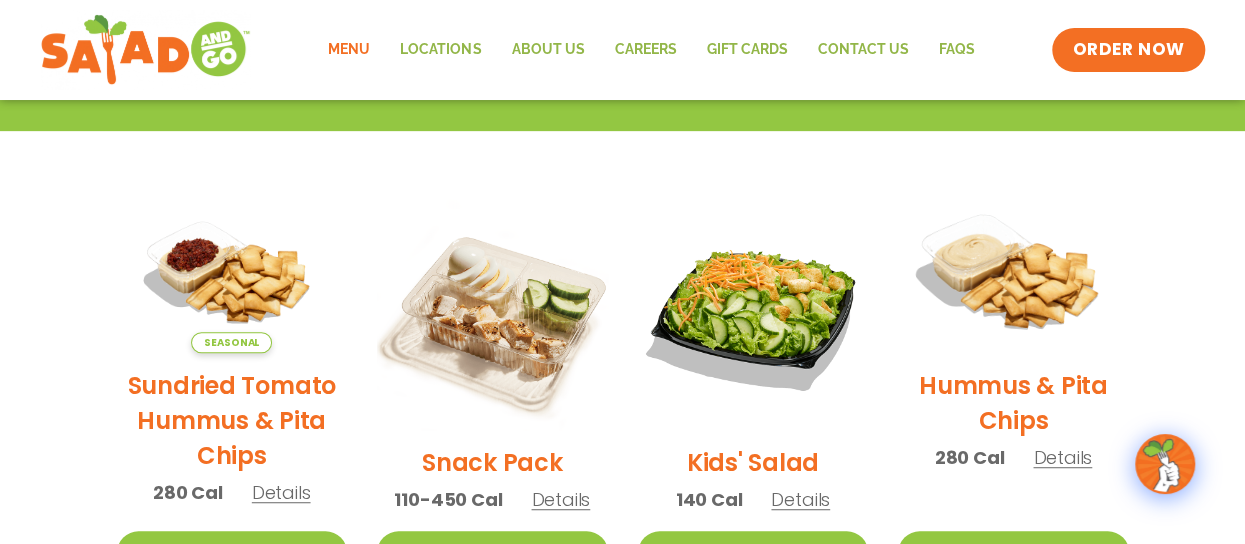 scroll, scrollTop: 0, scrollLeft: 0, axis: both 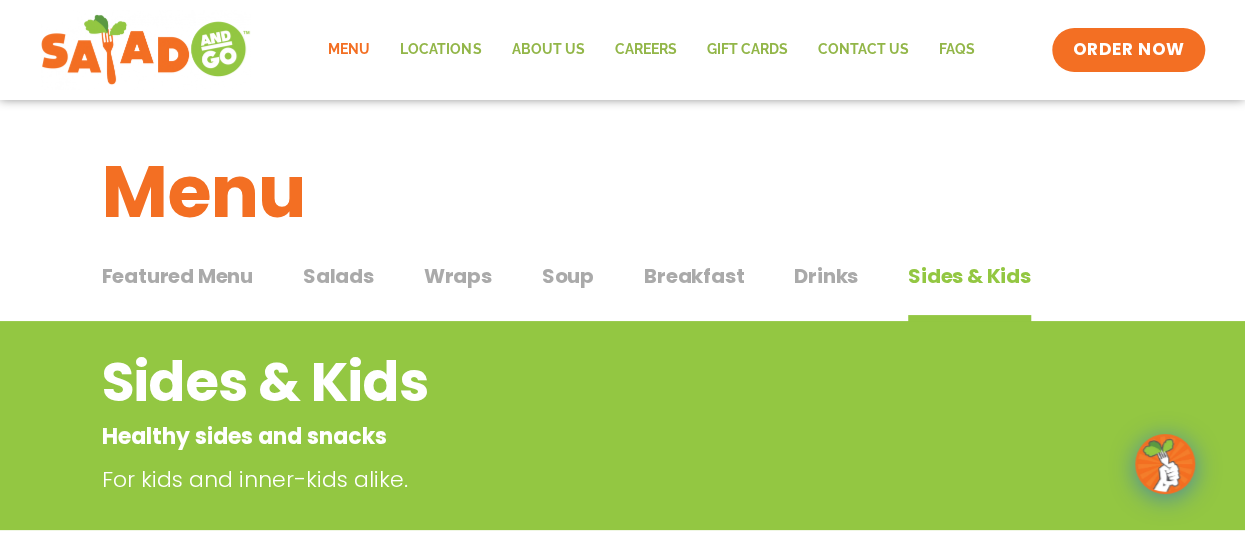 click on "Salads" at bounding box center (338, 276) 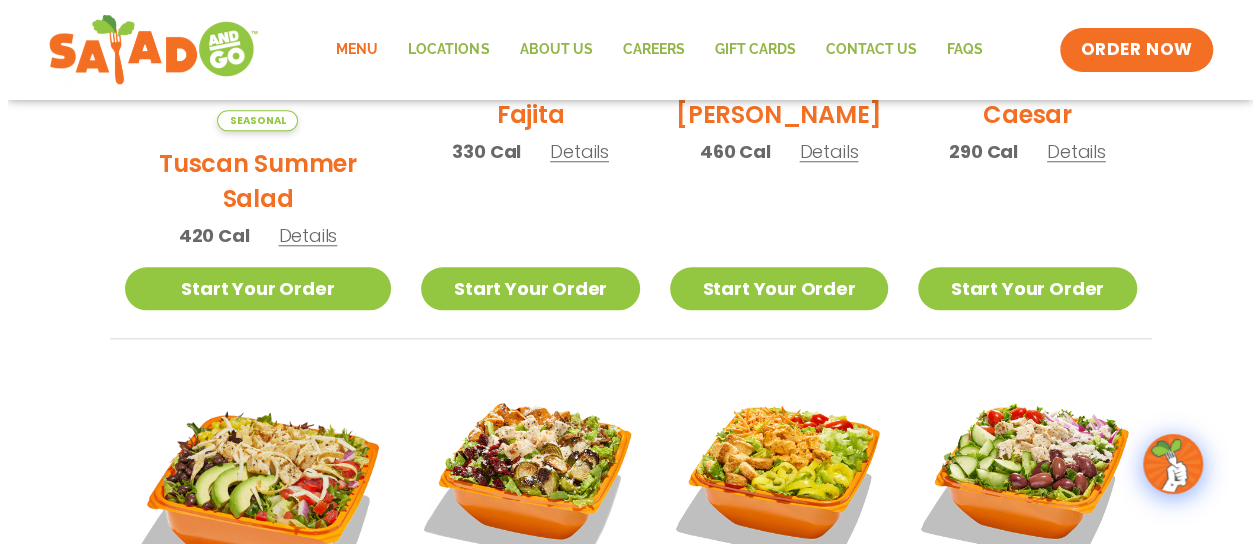 scroll, scrollTop: 1000, scrollLeft: 0, axis: vertical 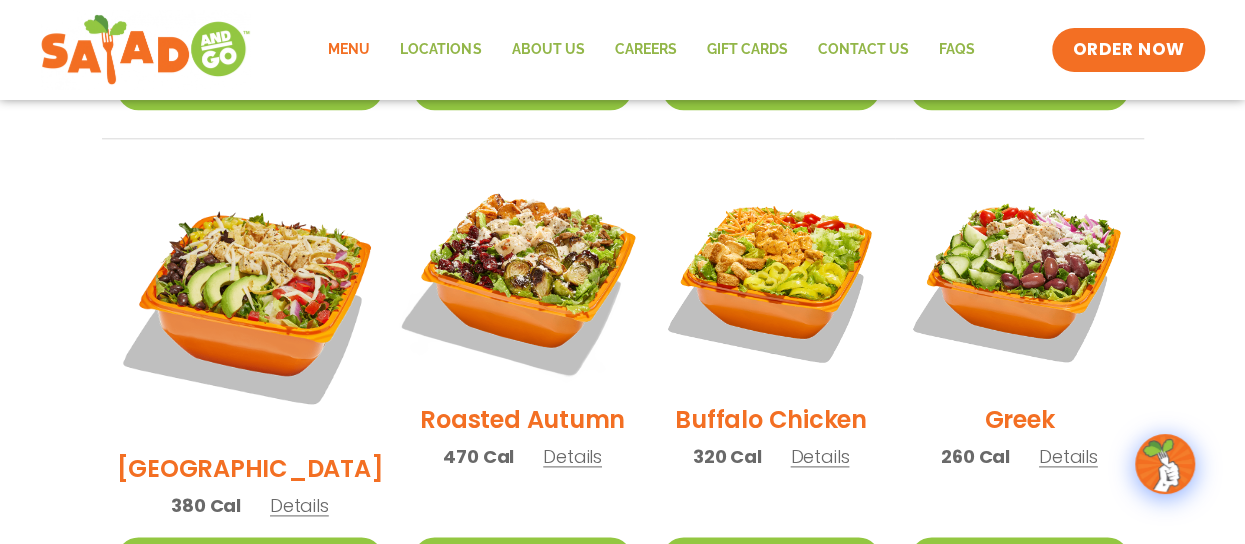 click at bounding box center [522, 278] 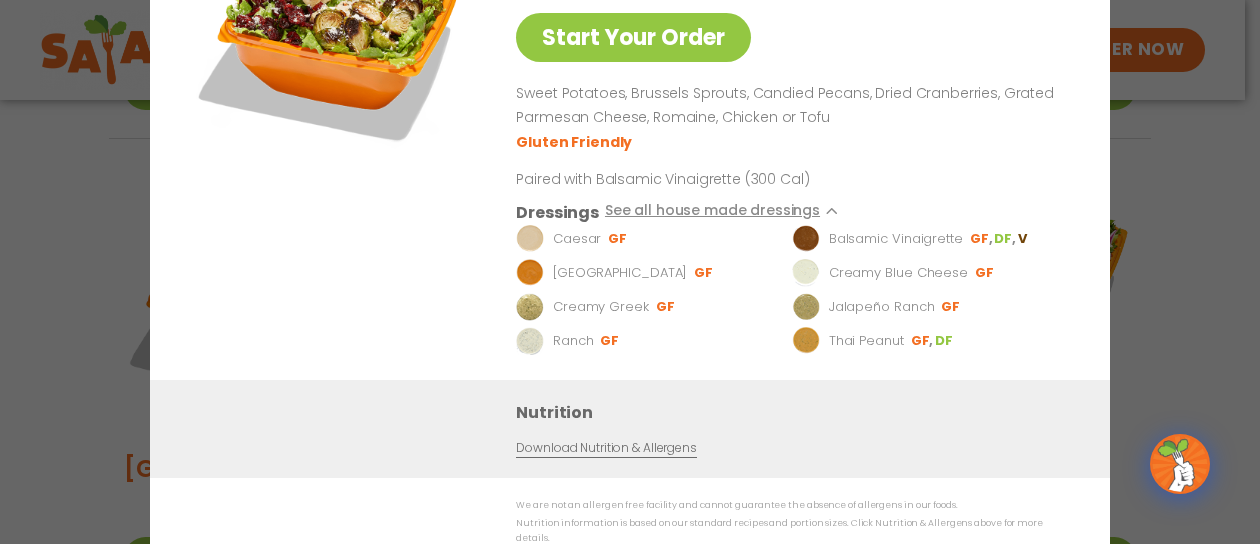 click on "Download Nutrition & Allergens" at bounding box center (606, 447) 